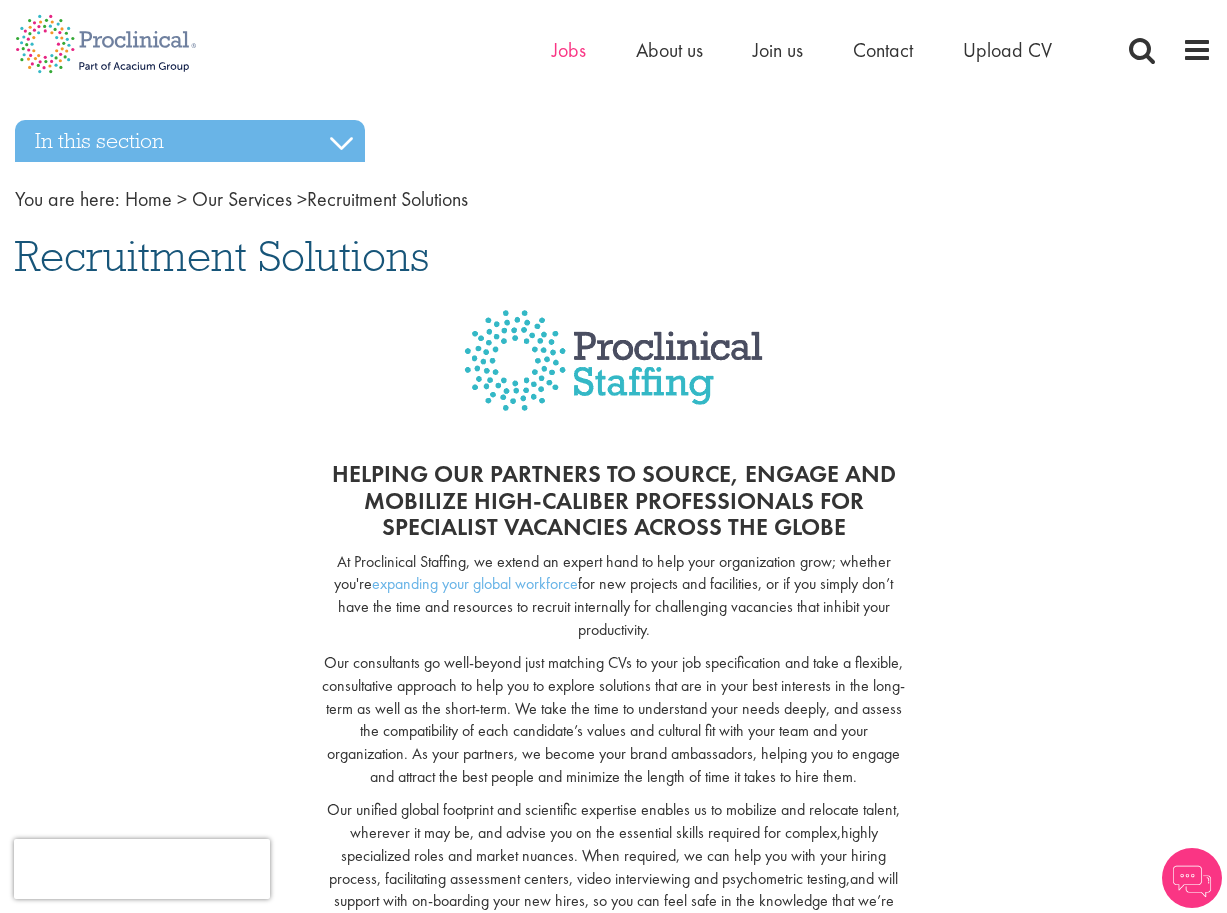 scroll, scrollTop: 0, scrollLeft: 0, axis: both 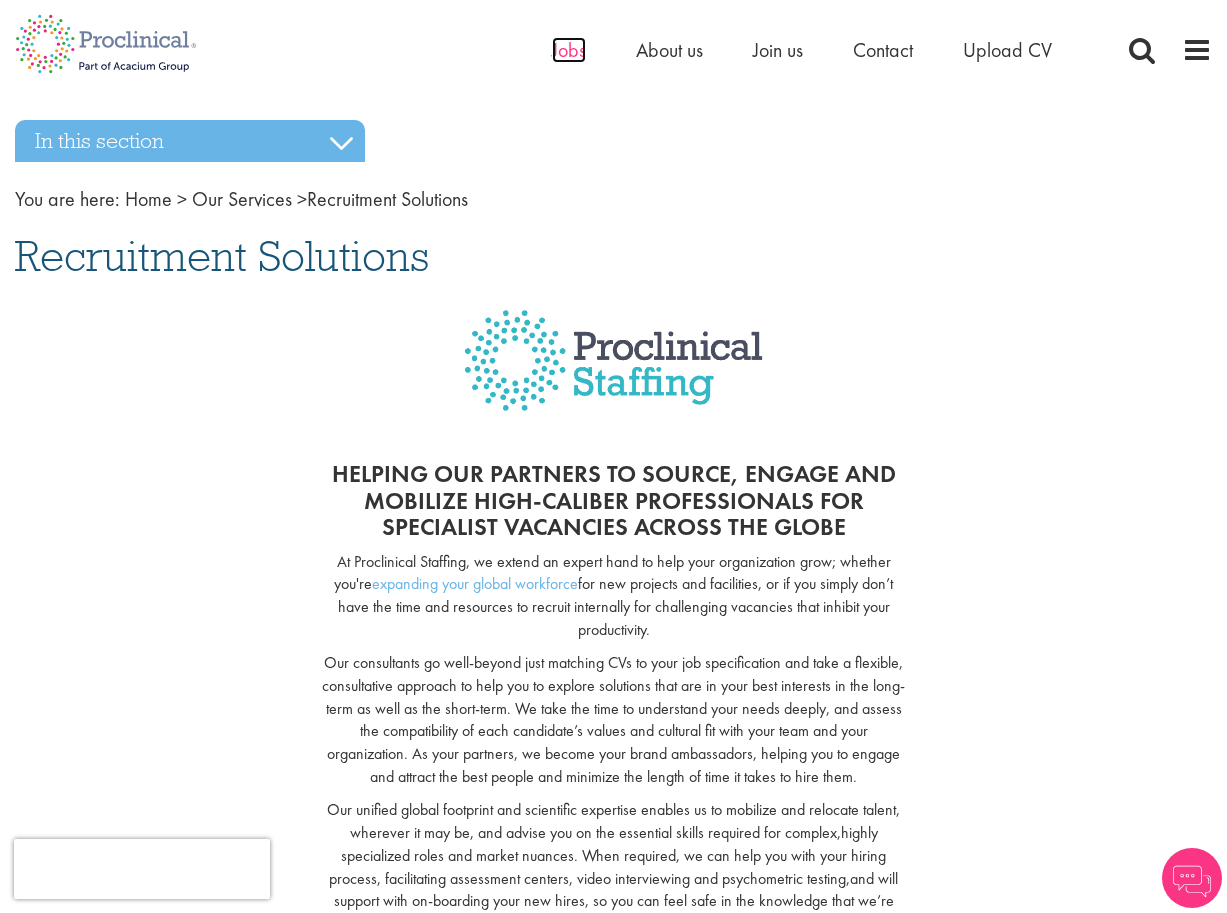 click on "Jobs" at bounding box center (569, 50) 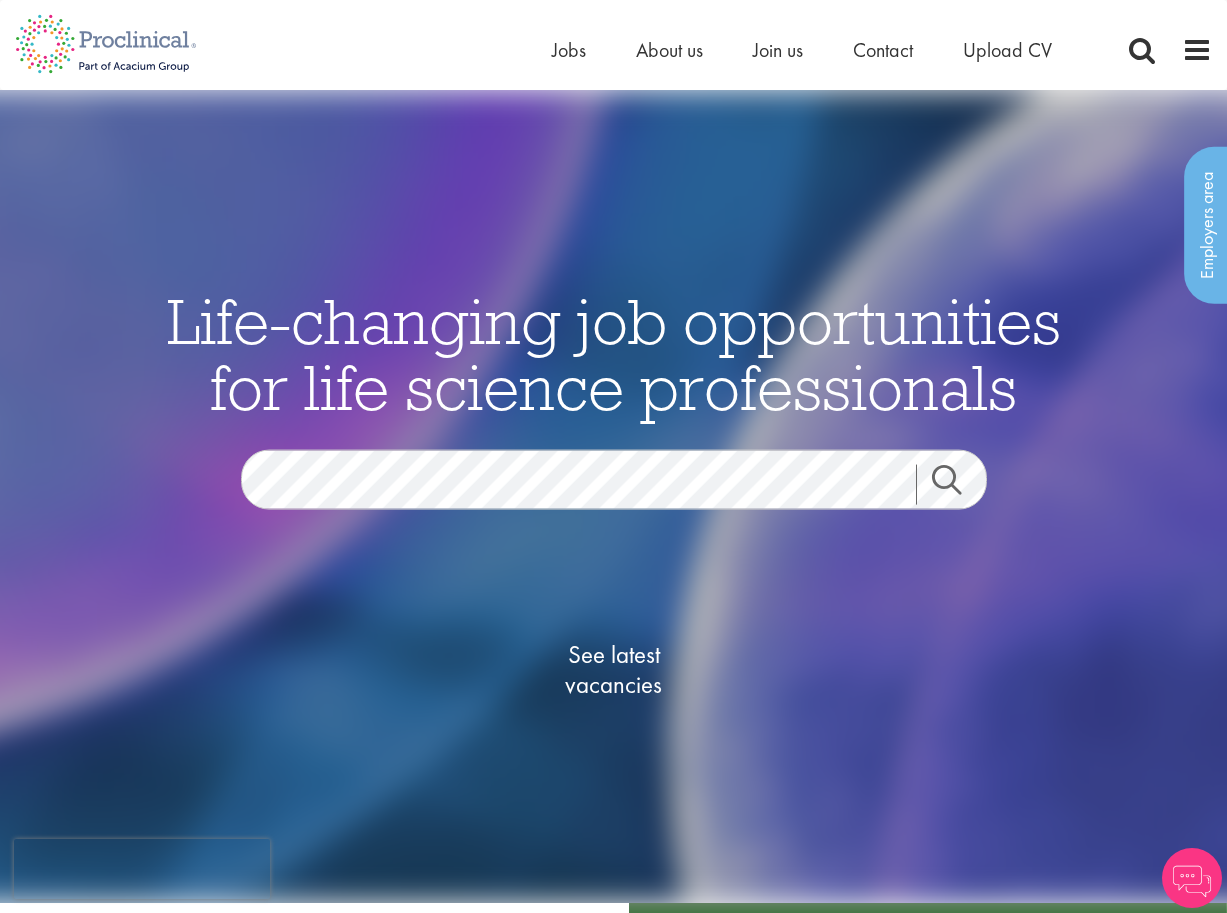 scroll, scrollTop: 0, scrollLeft: 0, axis: both 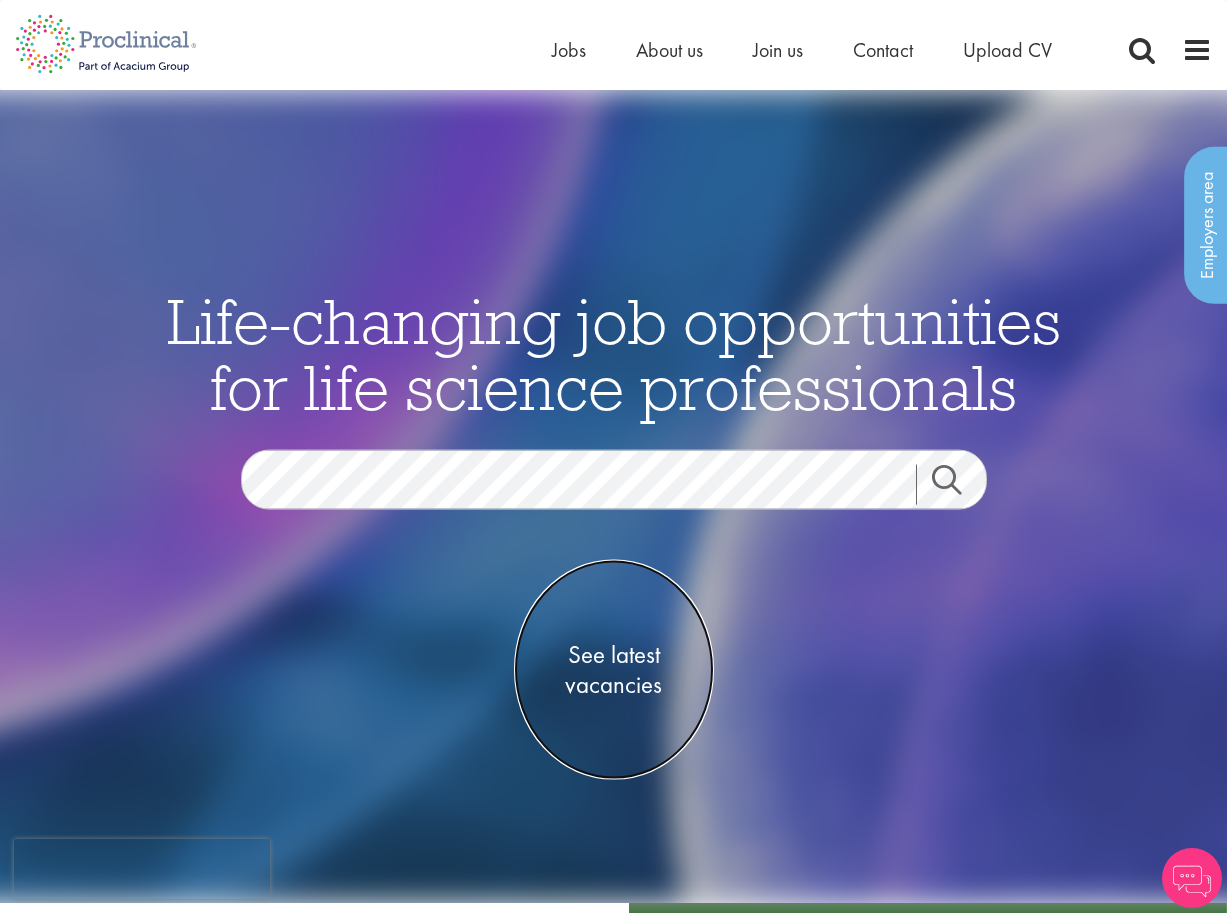 click on "See latest  vacancies" at bounding box center (614, 670) 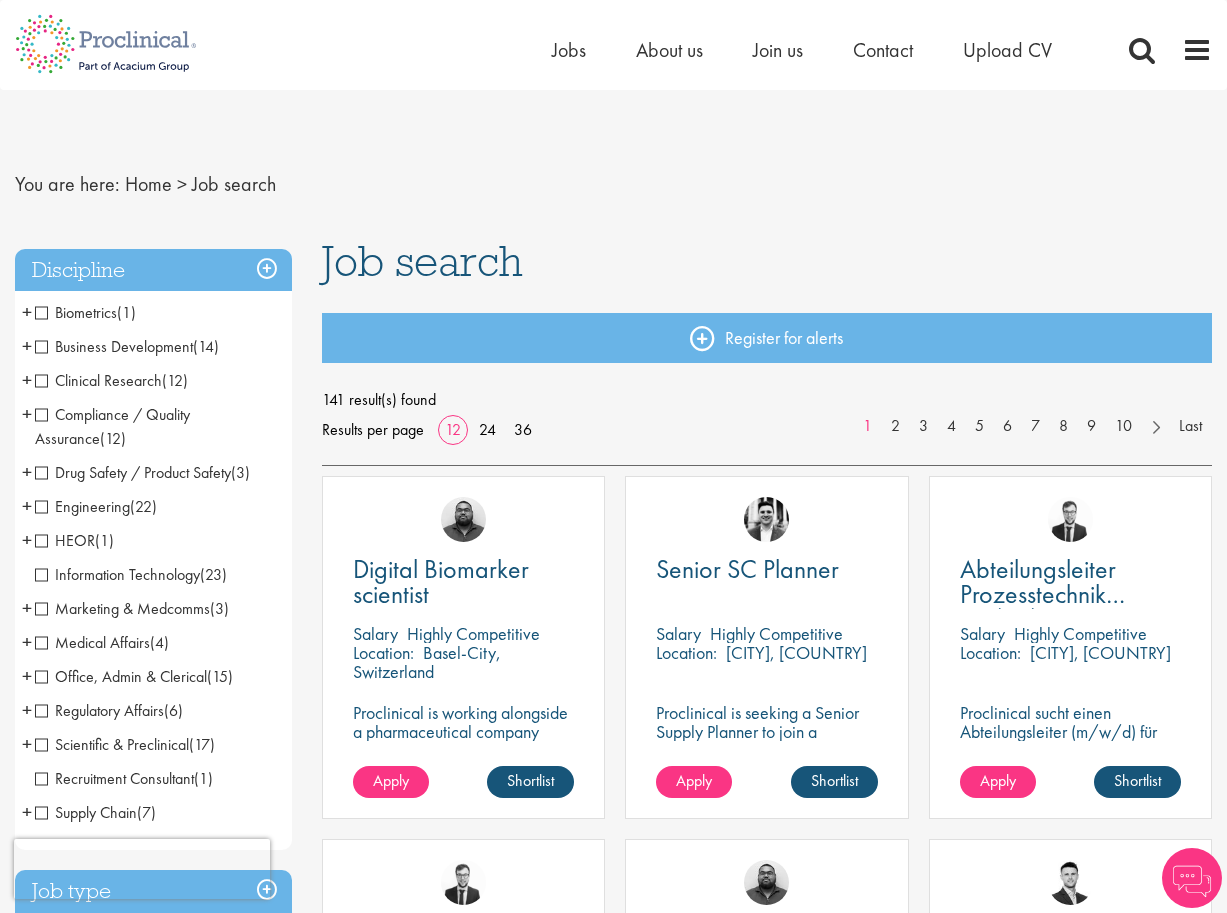 scroll, scrollTop: 0, scrollLeft: 0, axis: both 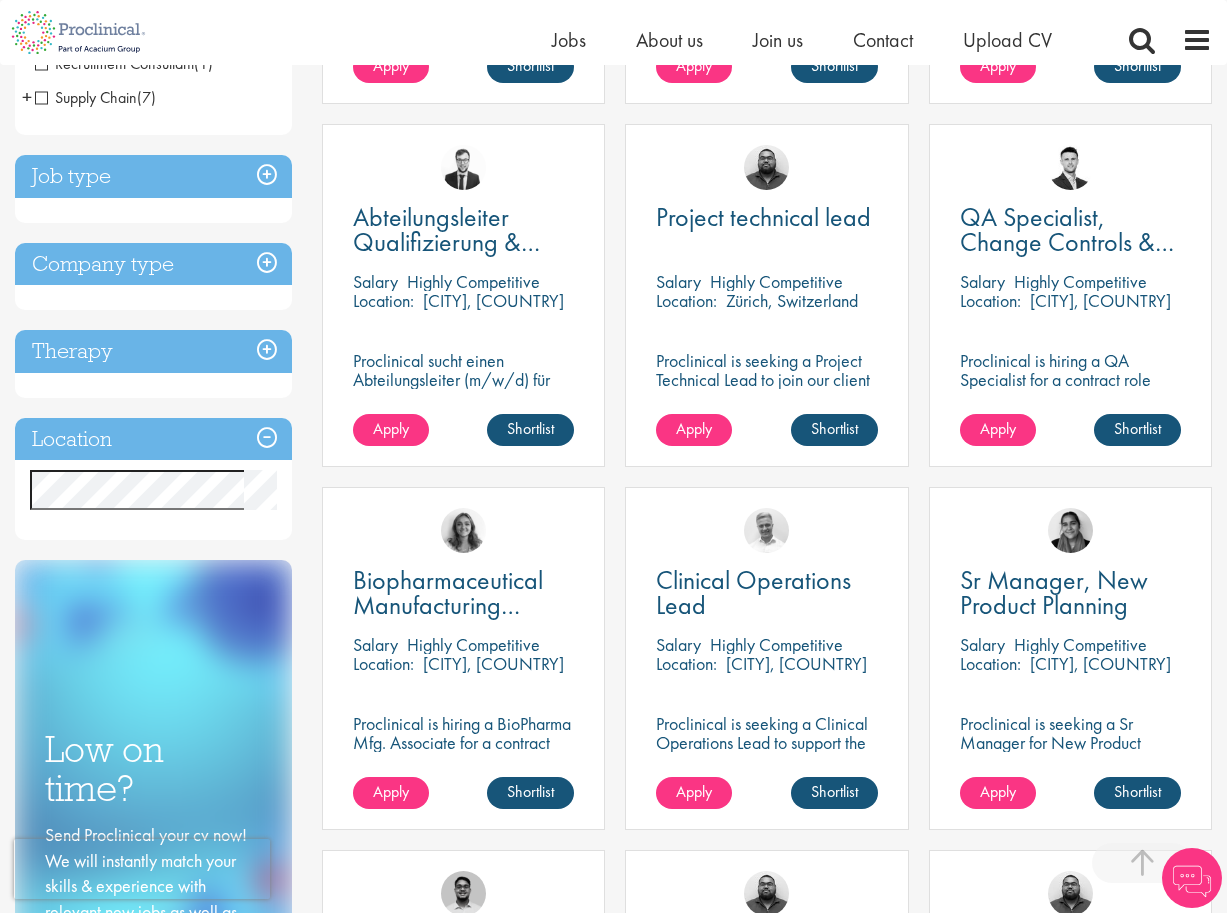 click on "Location" at bounding box center [153, 439] 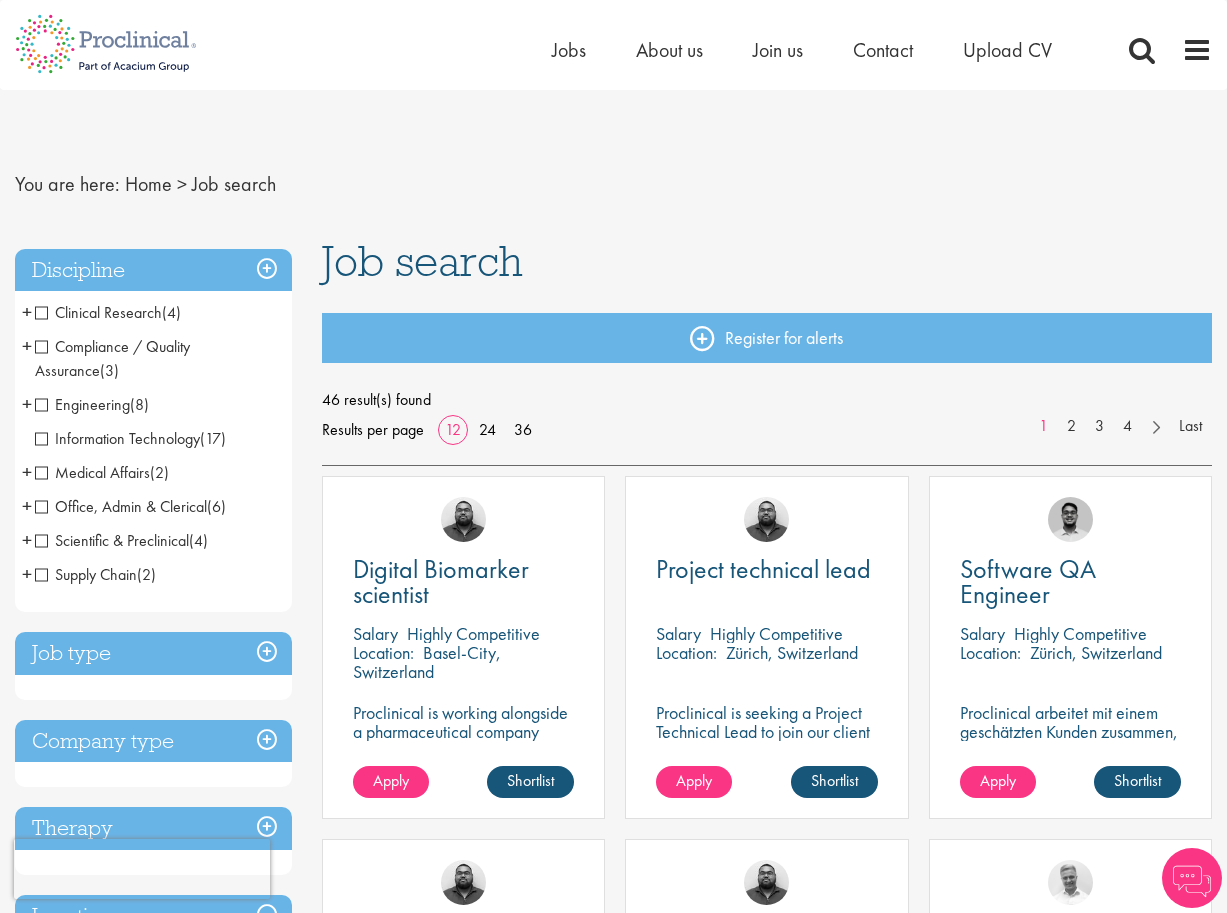 scroll, scrollTop: 0, scrollLeft: 0, axis: both 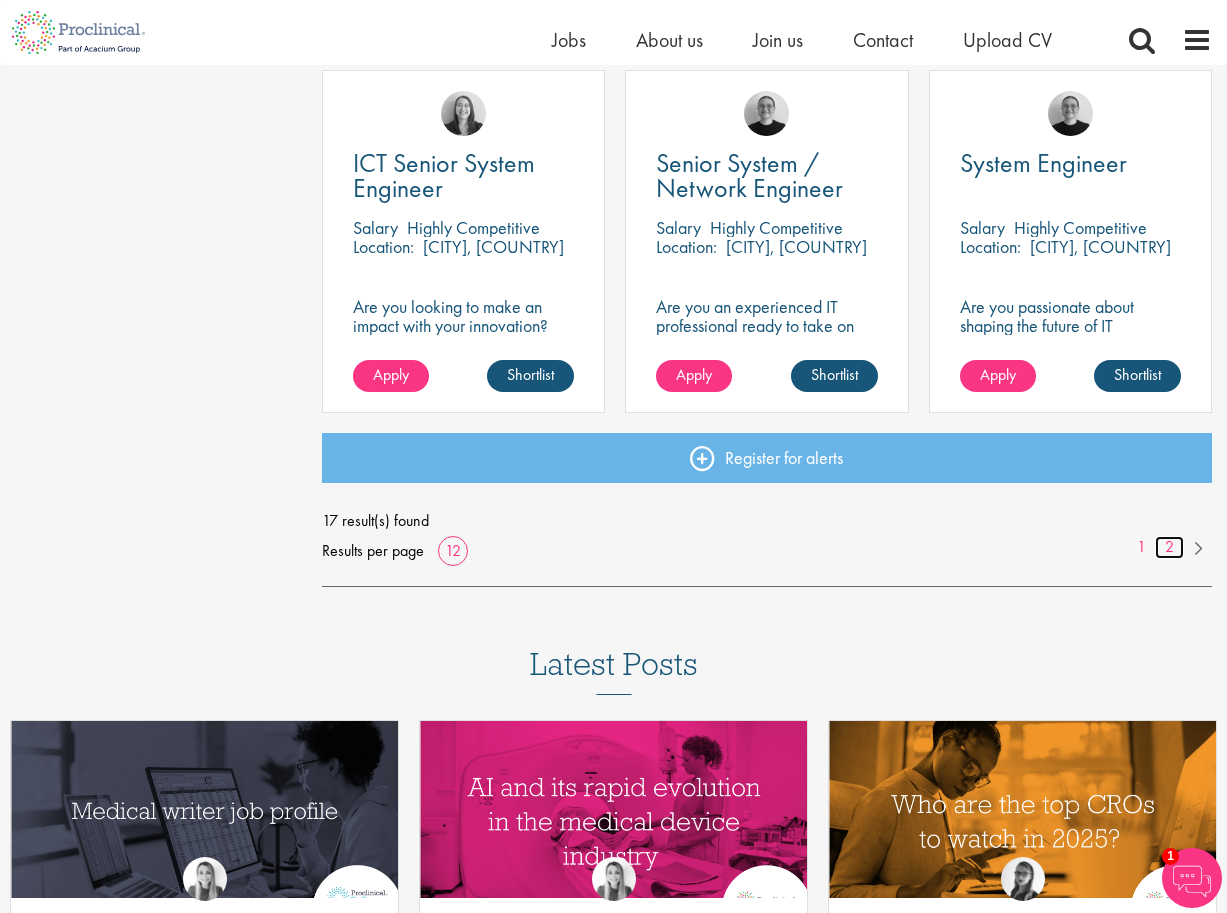 click on "2" at bounding box center (1169, 547) 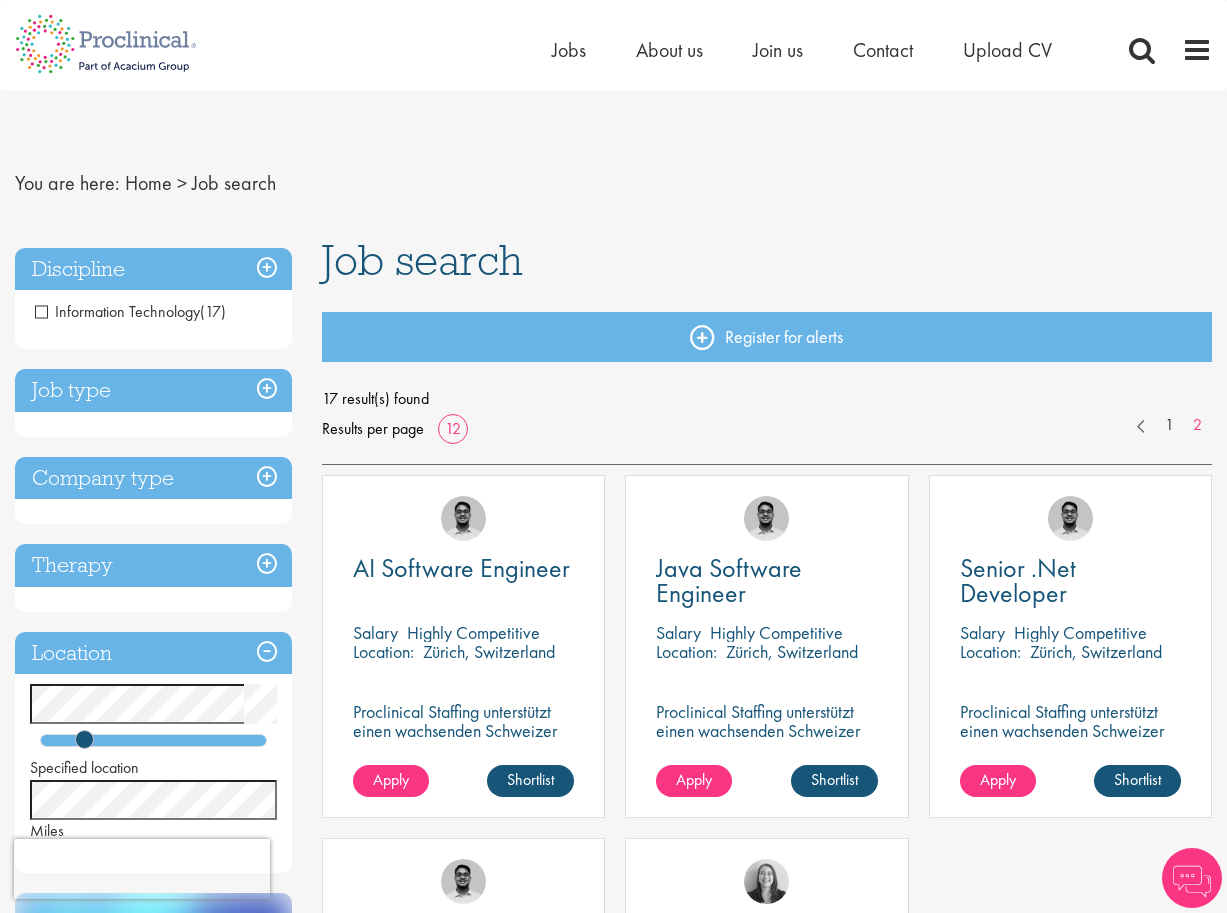 scroll, scrollTop: 225, scrollLeft: 0, axis: vertical 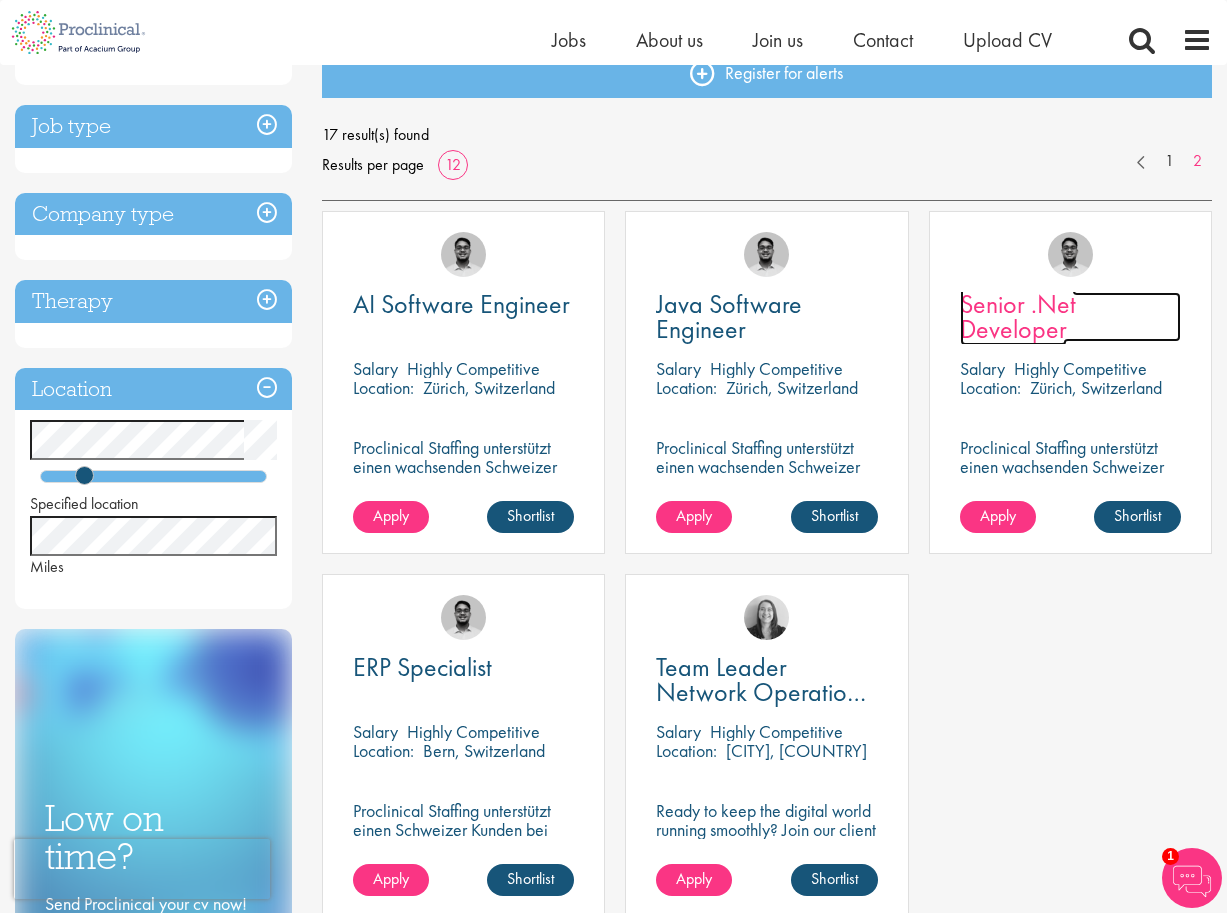 click on "Senior .Net Developer" at bounding box center (1018, 316) 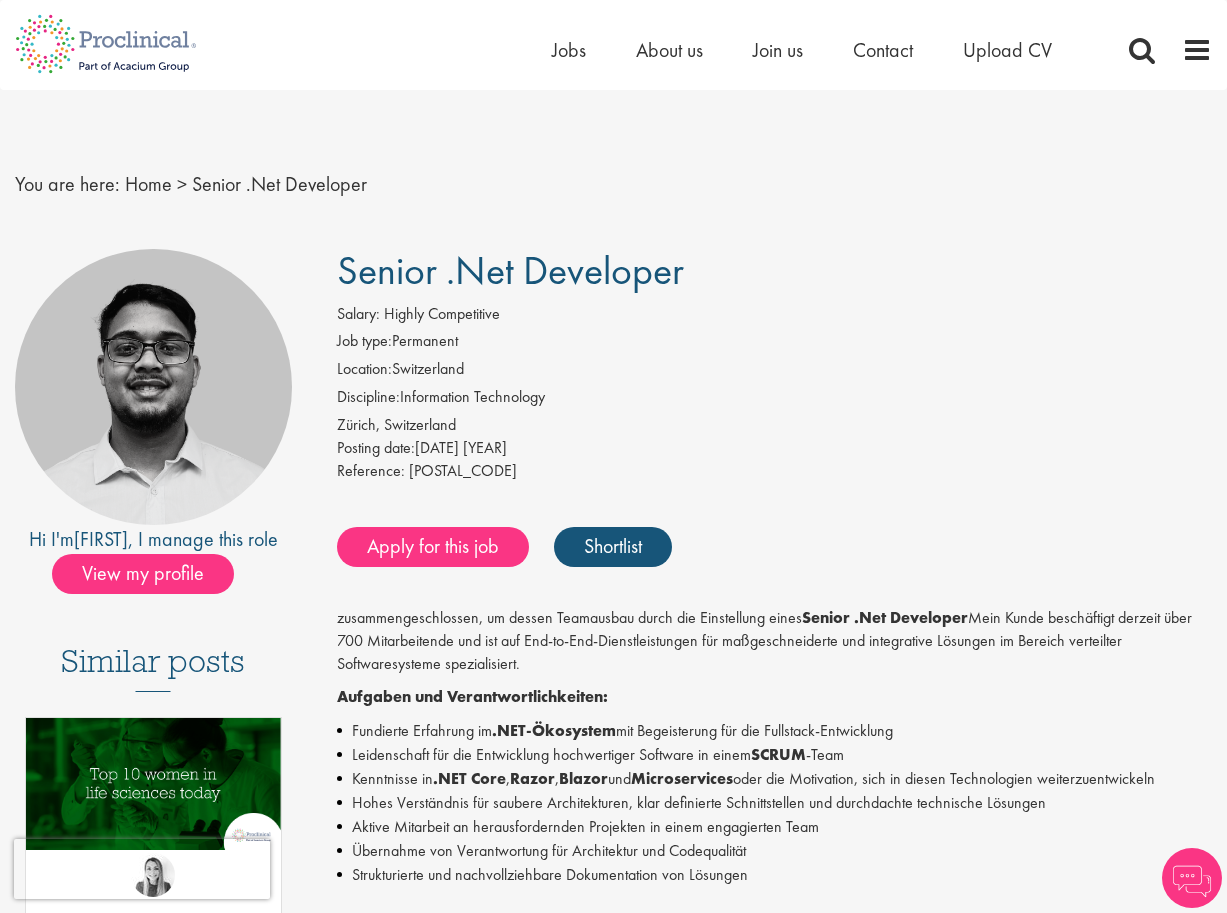 scroll, scrollTop: 0, scrollLeft: 0, axis: both 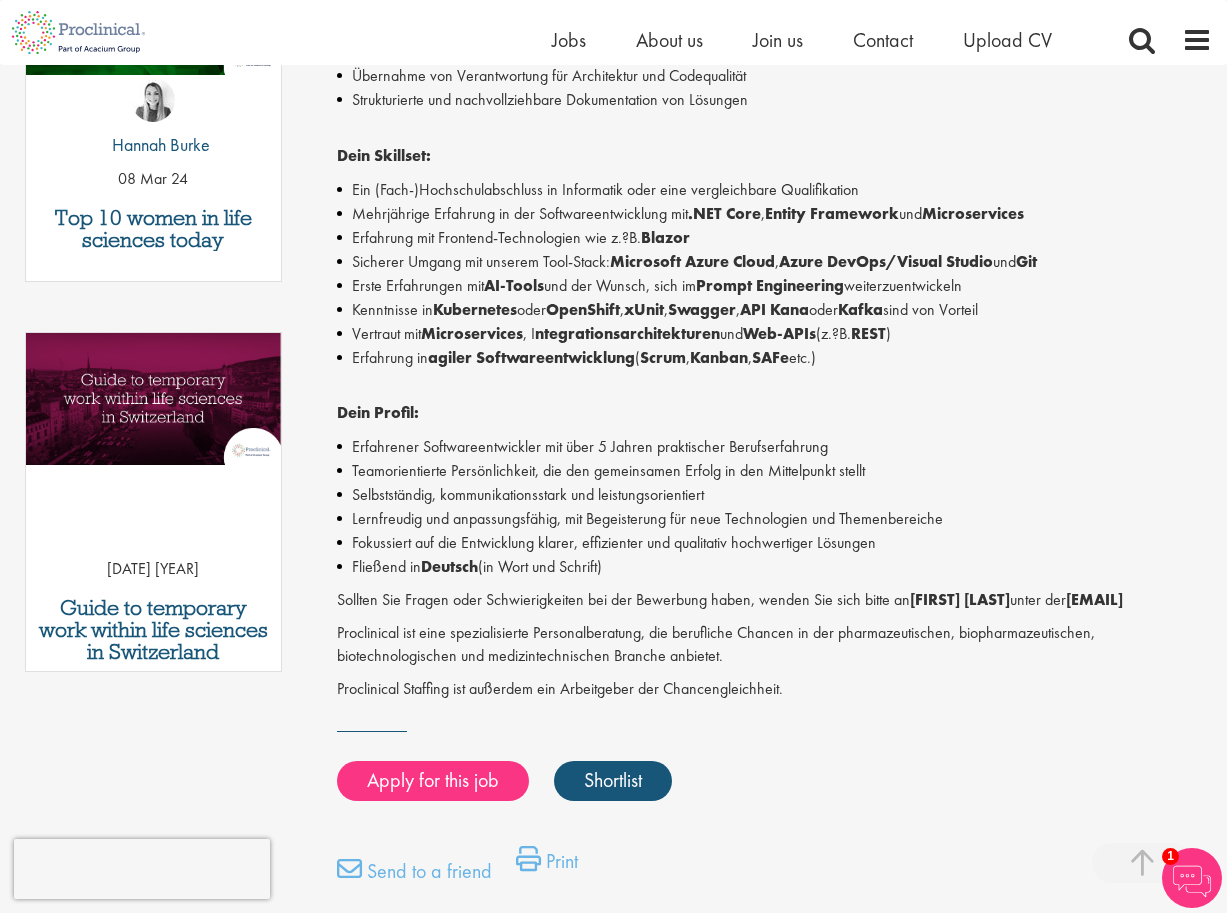 drag, startPoint x: 764, startPoint y: 310, endPoint x: 562, endPoint y: 318, distance: 202.15836 